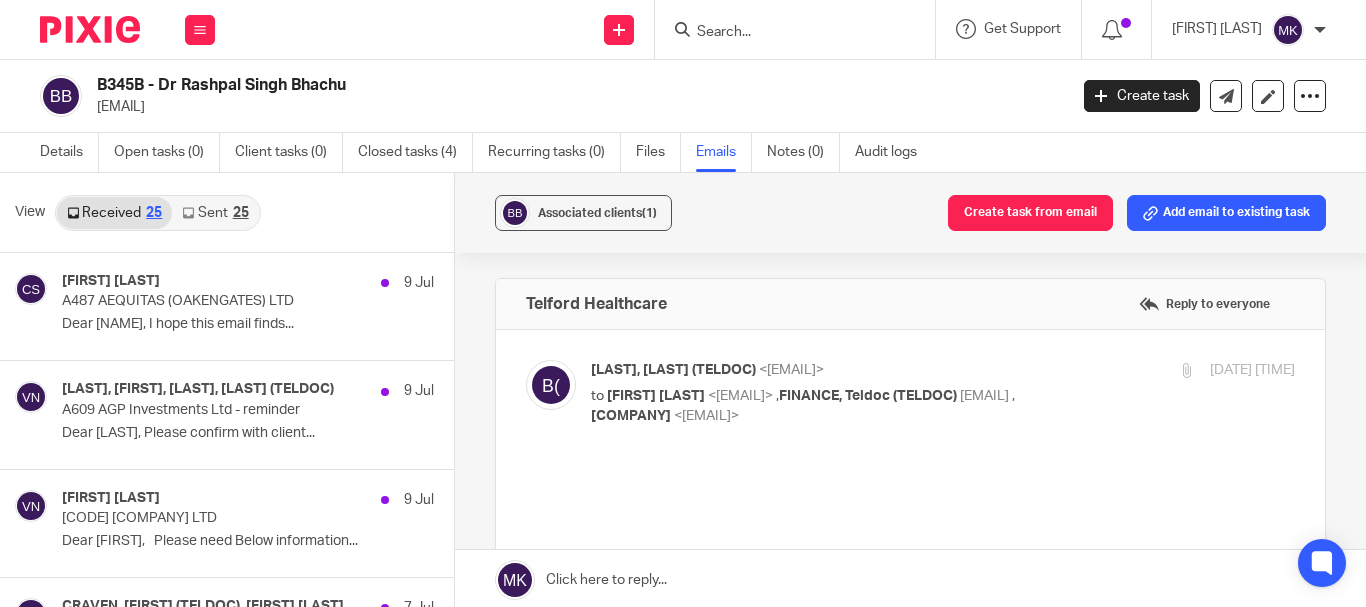 scroll, scrollTop: 0, scrollLeft: 0, axis: both 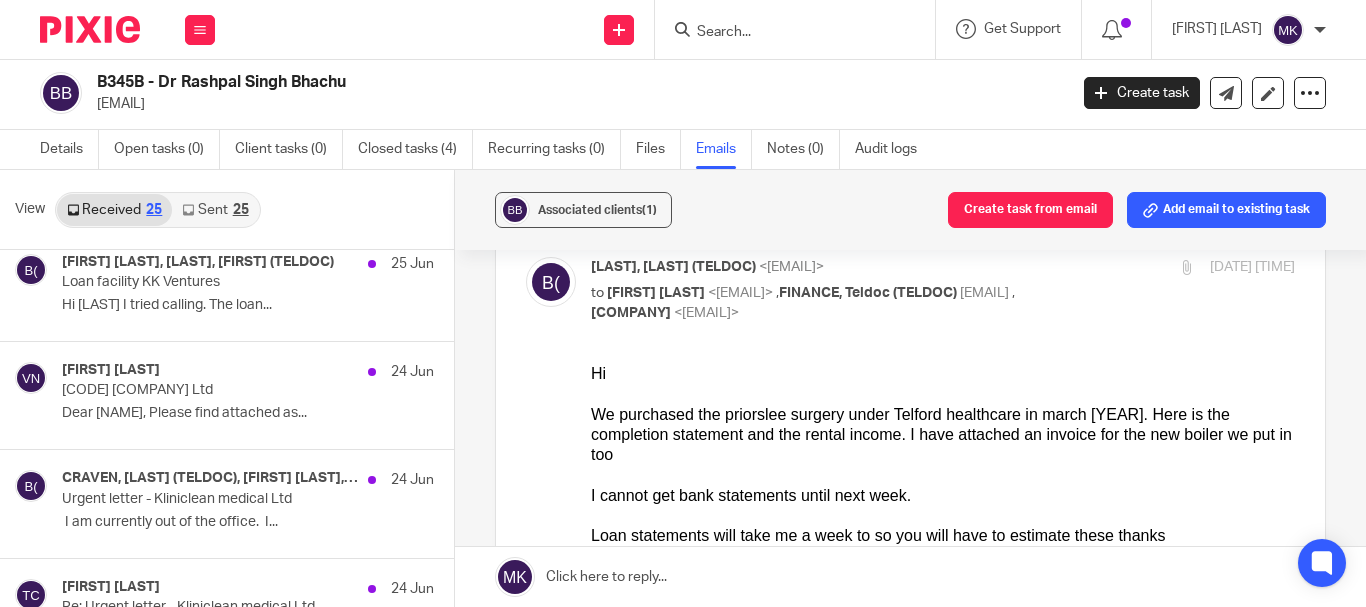 click at bounding box center [785, 33] 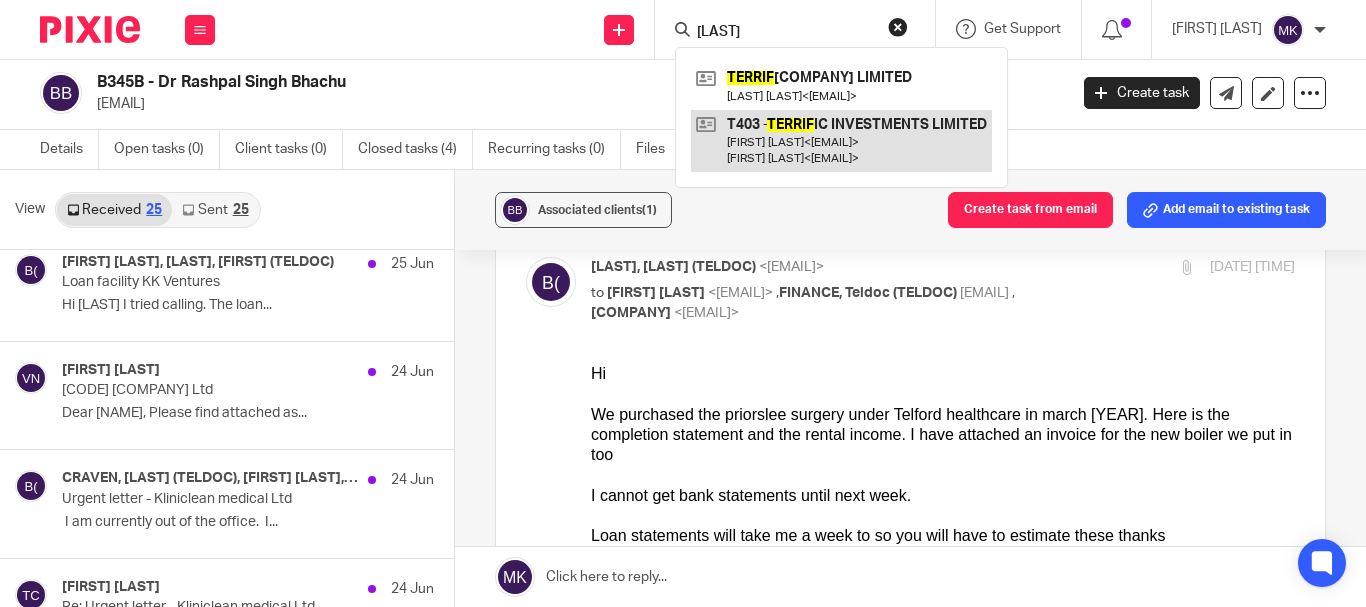 type on "terrif" 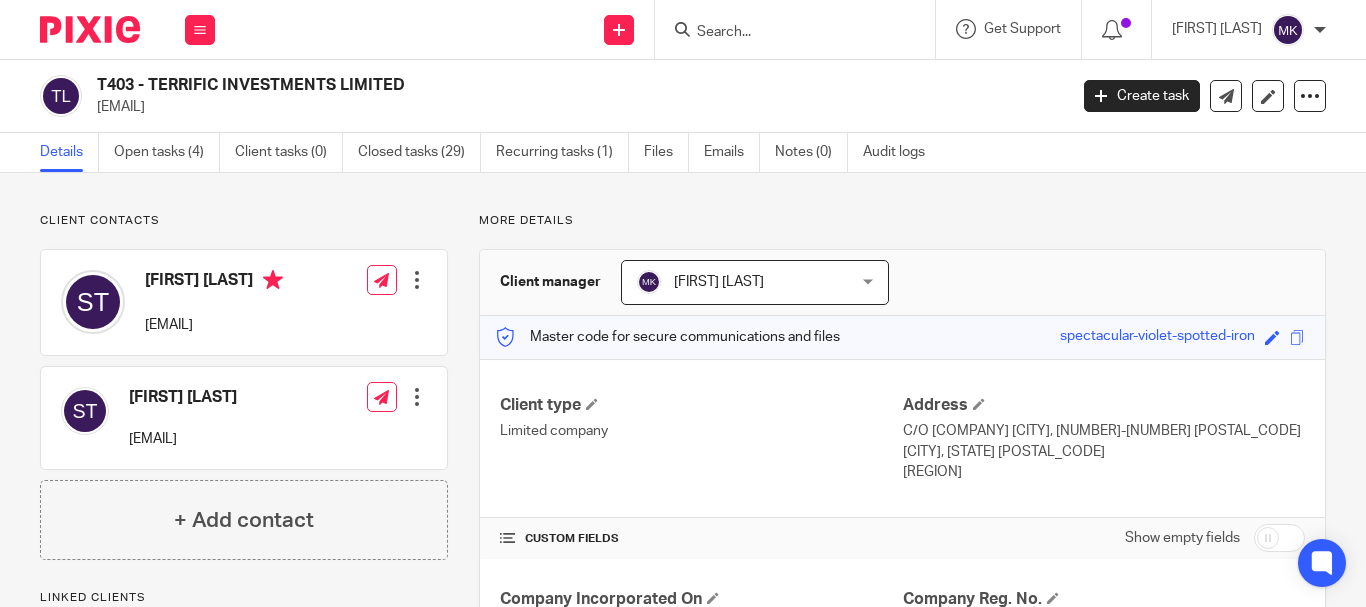 scroll, scrollTop: 0, scrollLeft: 0, axis: both 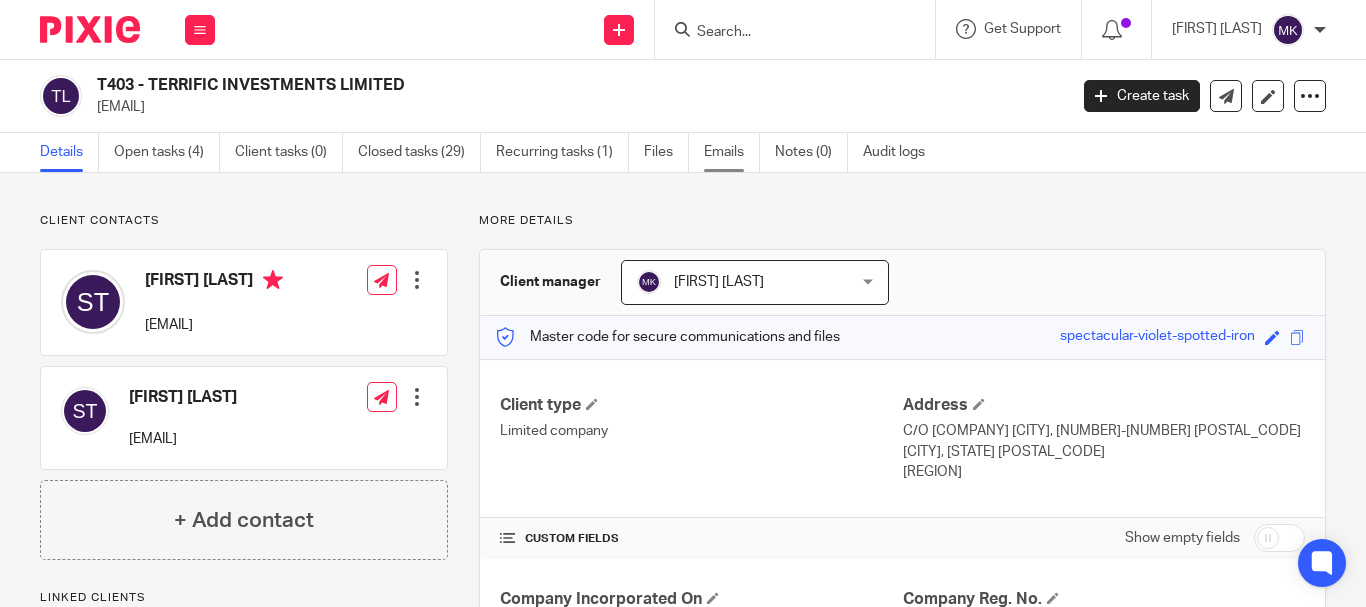 click on "Emails" at bounding box center [732, 152] 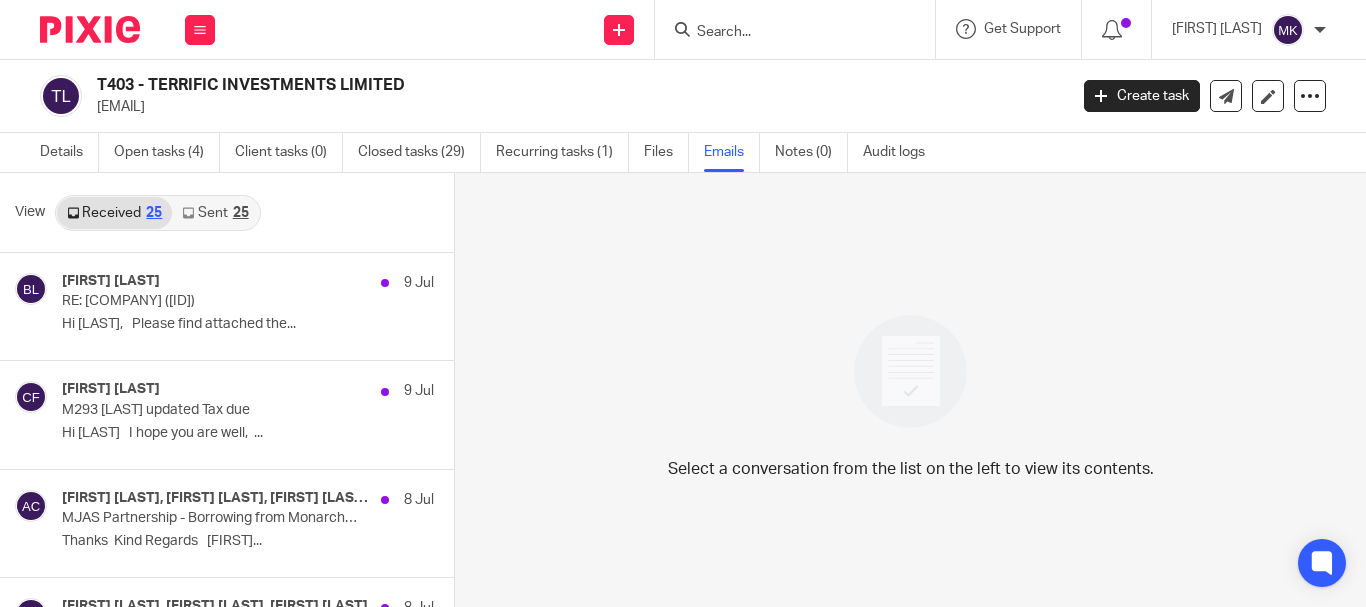 scroll, scrollTop: 0, scrollLeft: 0, axis: both 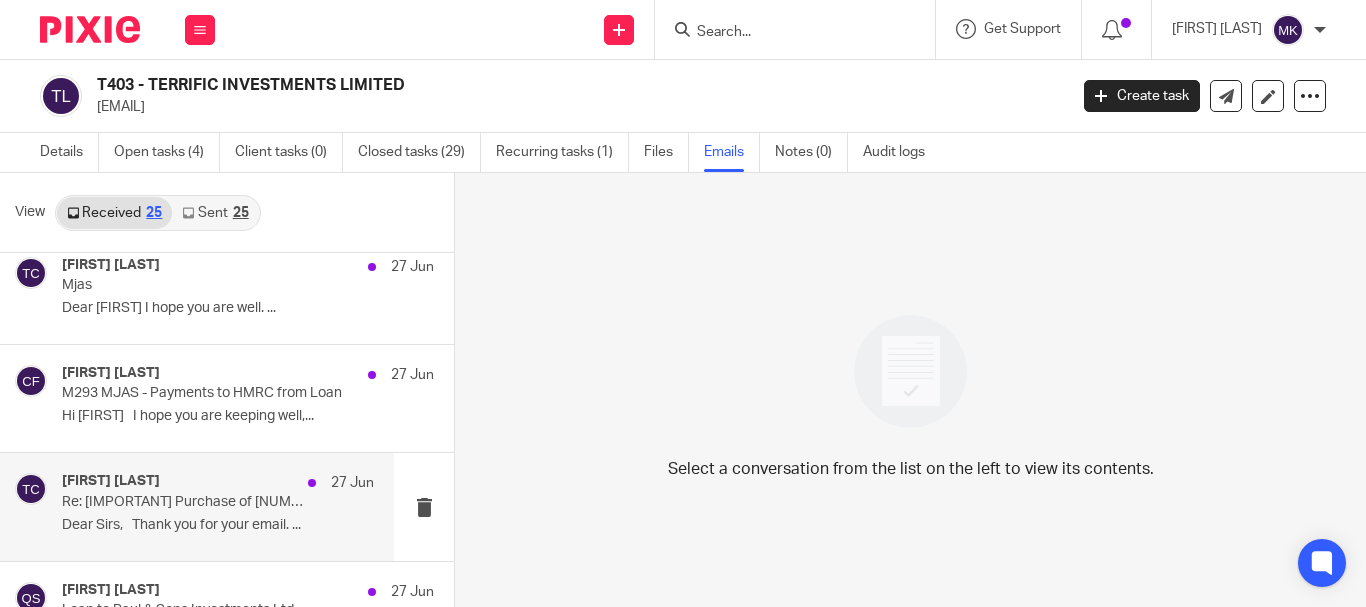click on "[FIRST] [LAST]
[DATE] Re: [IMPORTANT] Purchase of [NUMBER] [STREET], [CITY], [STATE], [POSTAL CODE] Dear Sirs, Thank you for your email. ..." at bounding box center [218, 506] 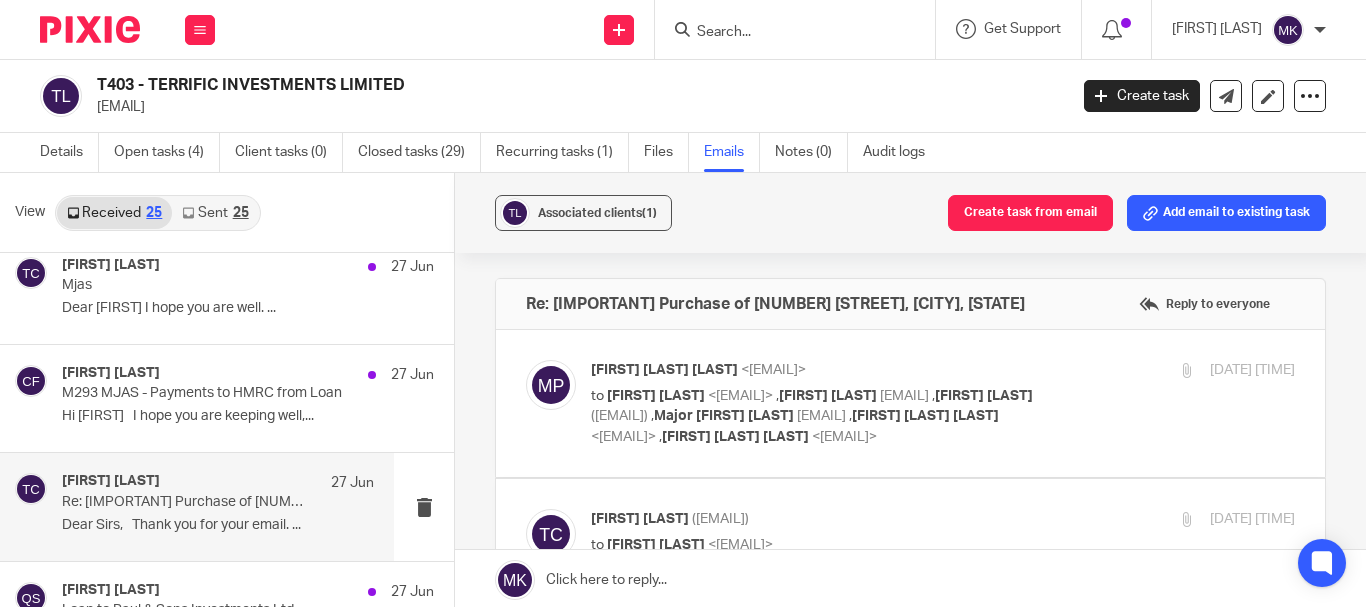 scroll, scrollTop: 0, scrollLeft: 0, axis: both 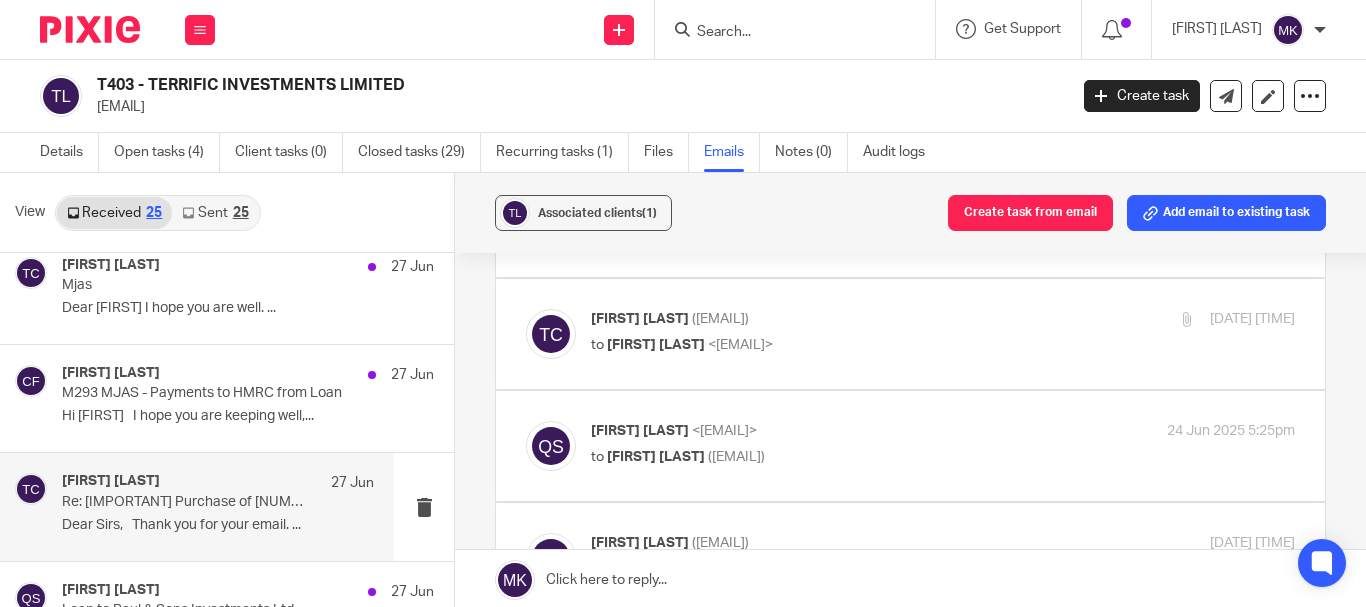 click on "<[EMAIL]>" at bounding box center [740, 345] 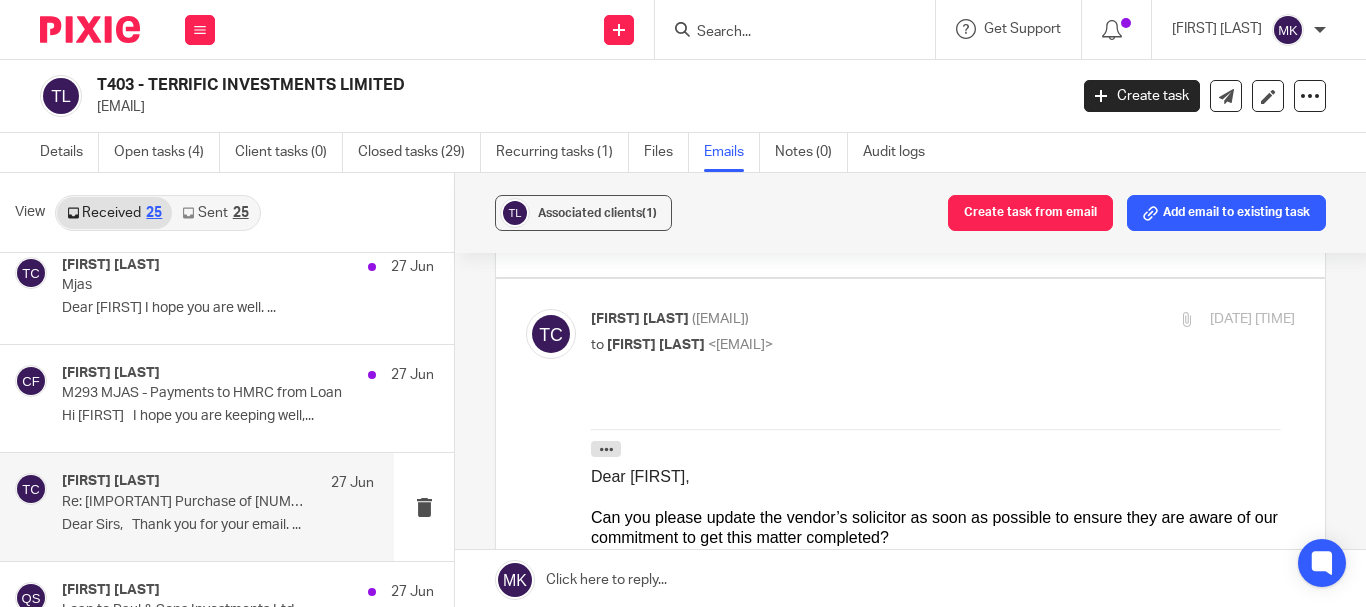 scroll, scrollTop: 0, scrollLeft: 0, axis: both 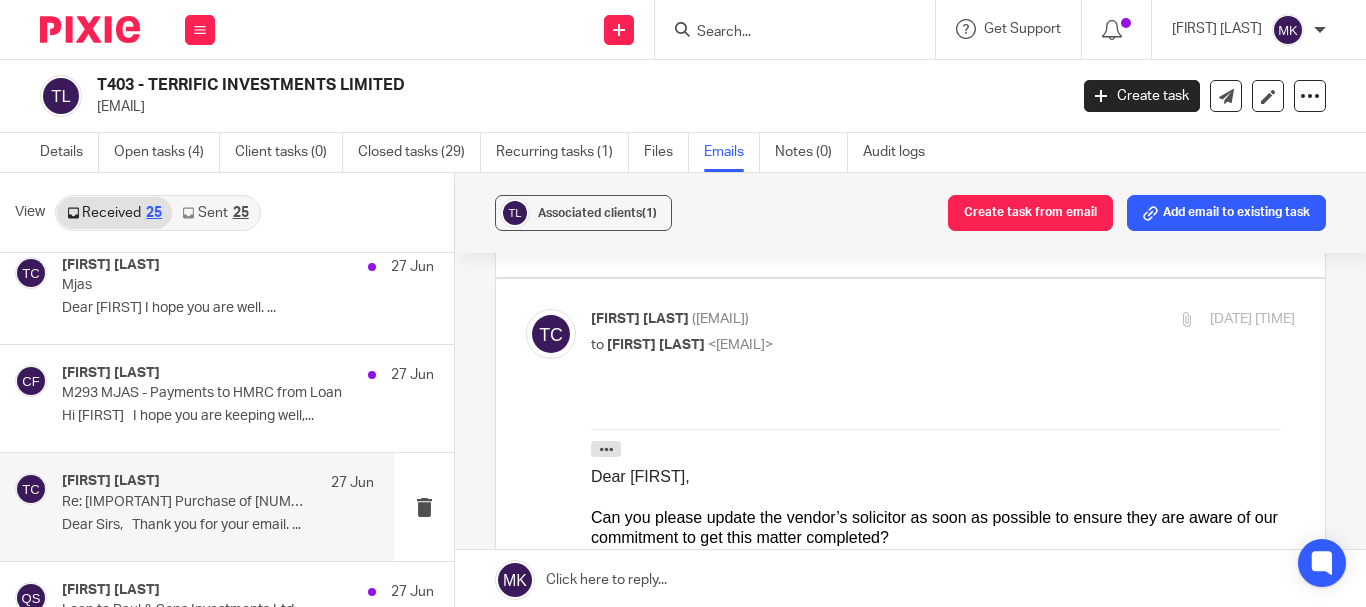 click on "to Qarrar Somji ([EMAIL])" at bounding box center (825, 345) 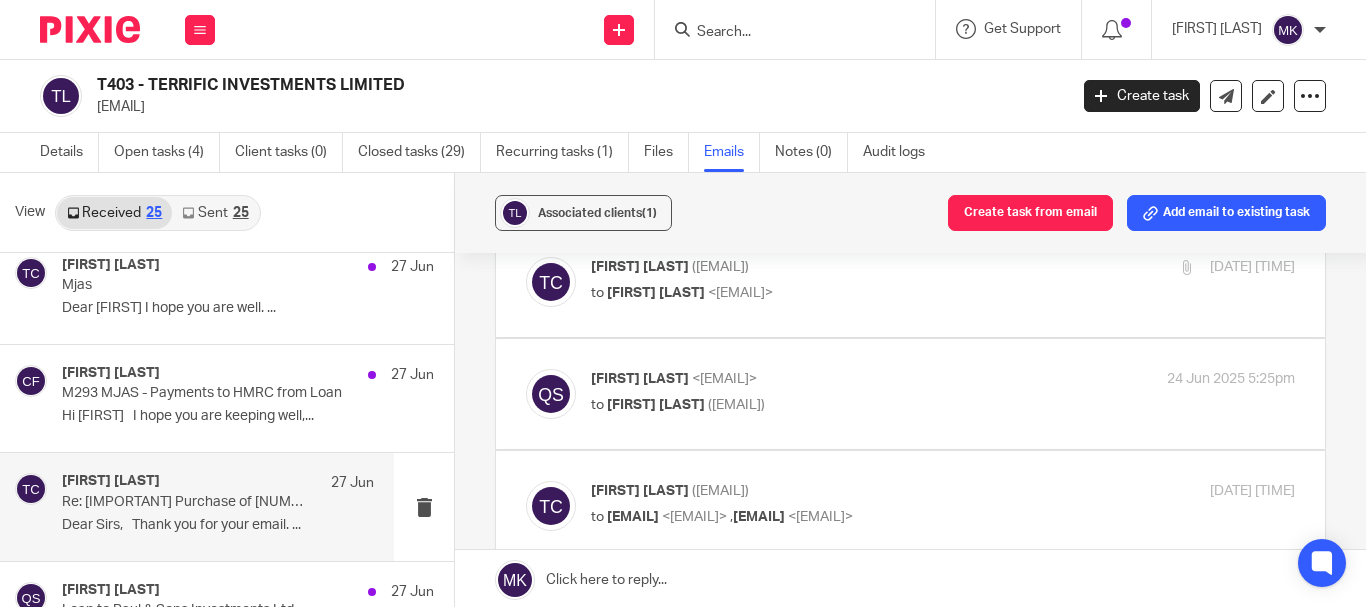 scroll, scrollTop: 300, scrollLeft: 0, axis: vertical 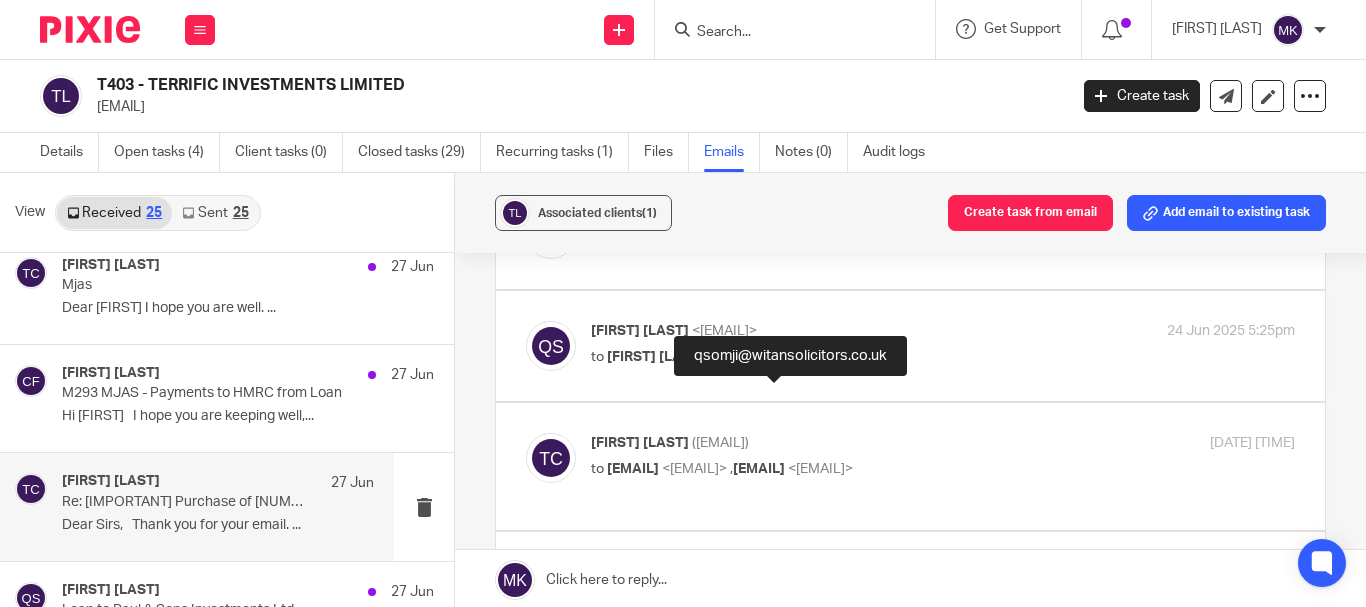 click on "<[EMAIL]>" at bounding box center (724, 331) 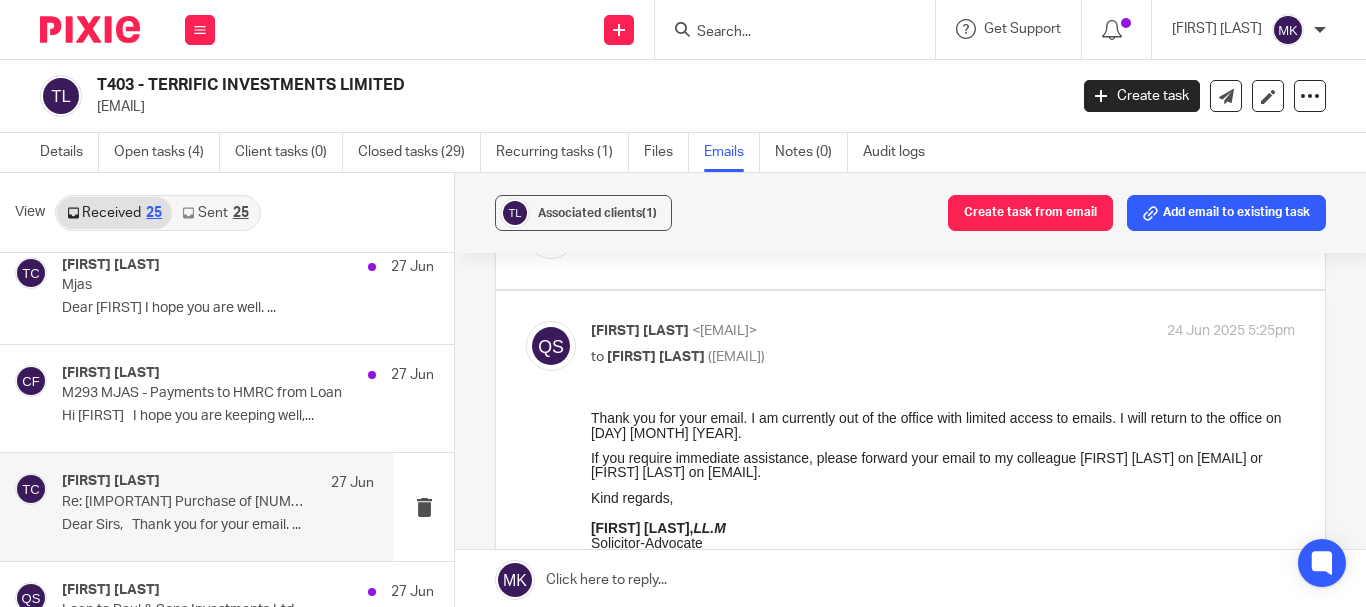 scroll, scrollTop: 0, scrollLeft: 0, axis: both 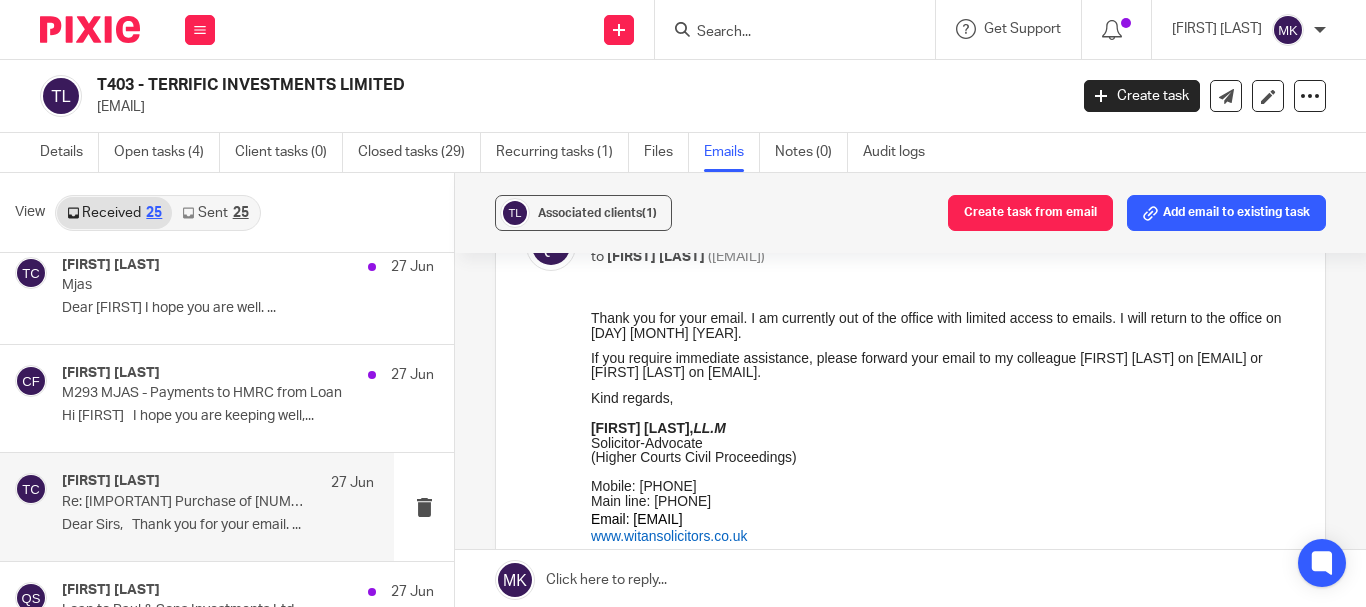click on "([EMAIL])" at bounding box center [736, 257] 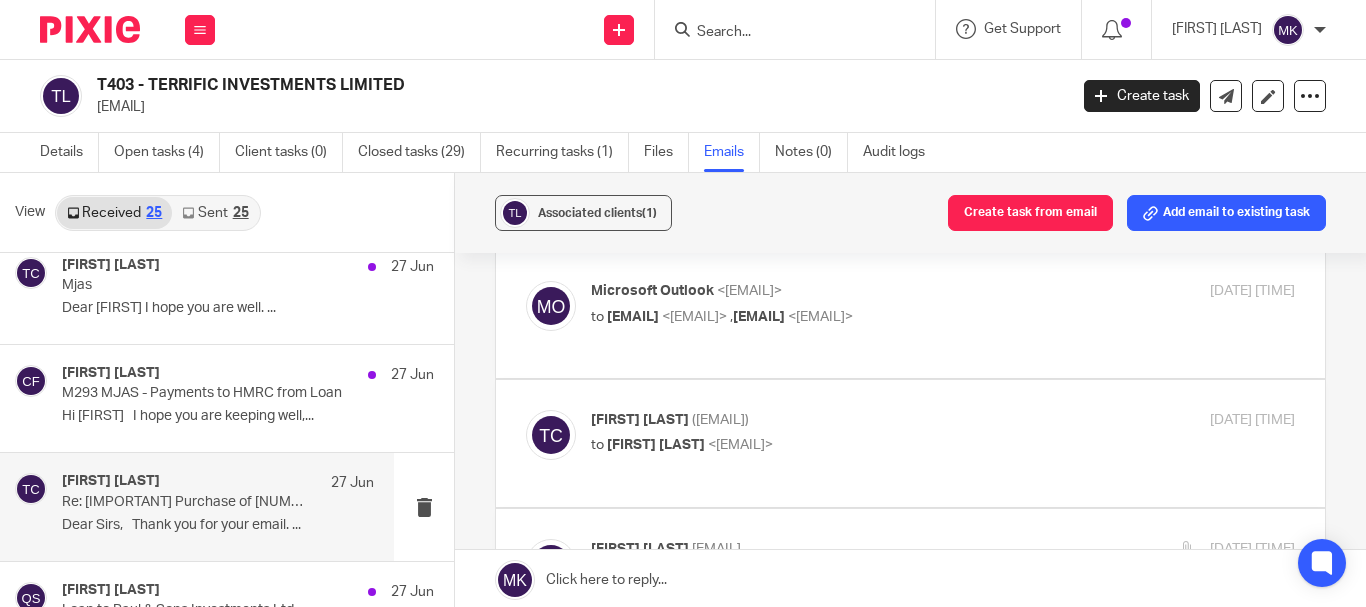 scroll, scrollTop: 600, scrollLeft: 0, axis: vertical 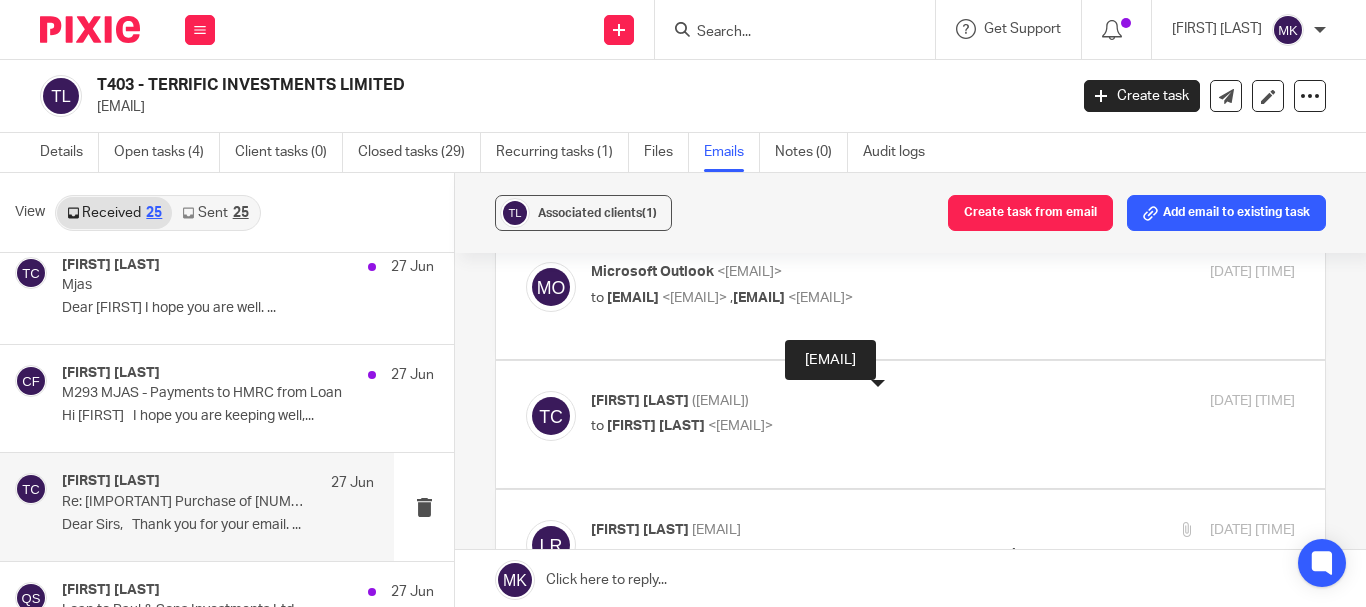 click on "[BRAND] [BRAND]
<[EMAIL]> to
[EMAIL] ,
[EMAIL]" at bounding box center (825, 285) 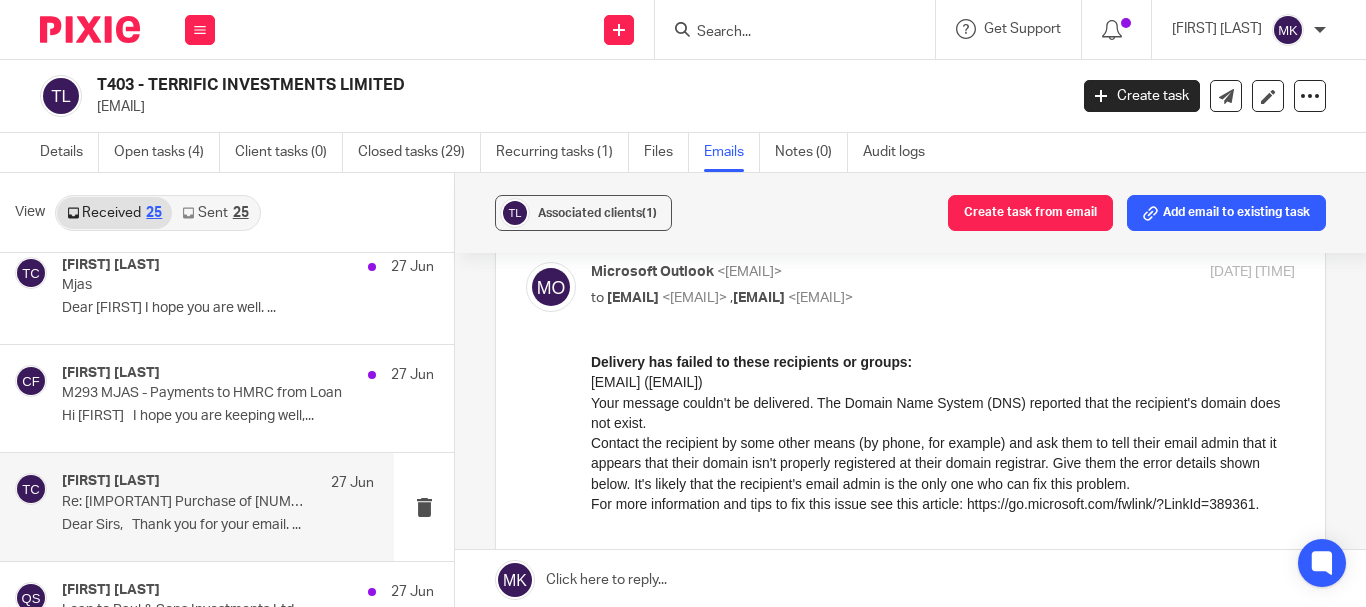 scroll, scrollTop: 0, scrollLeft: 0, axis: both 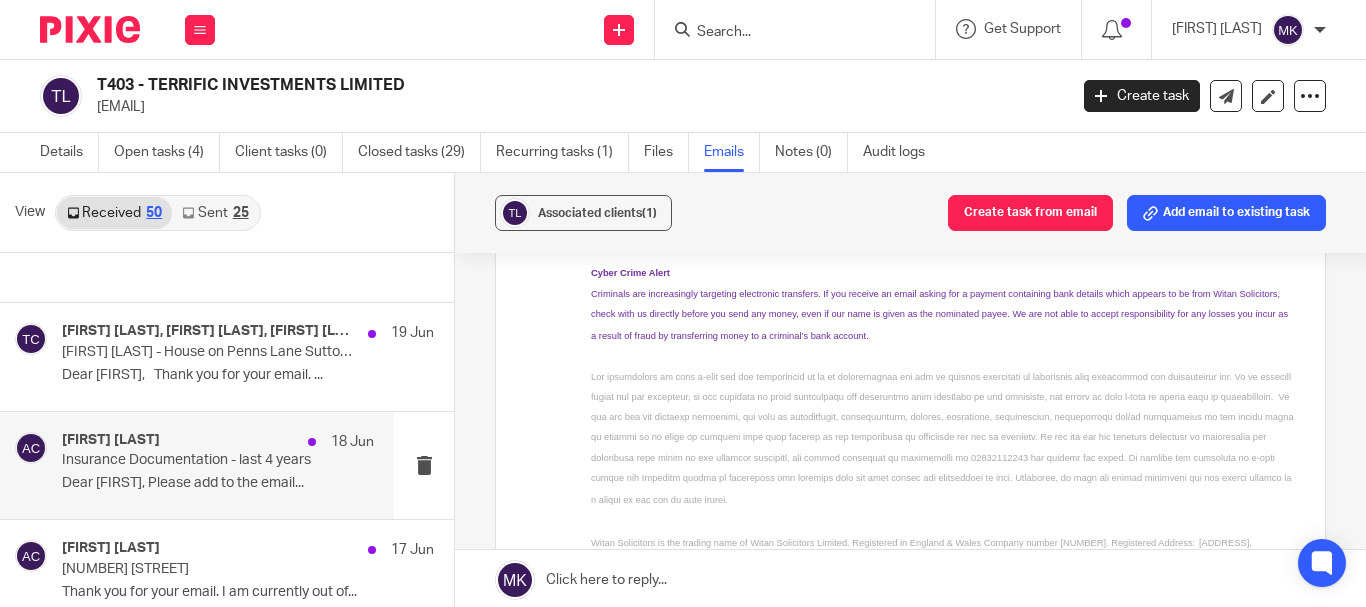 click on "Dear [FIRST], Please add to the email..." at bounding box center [218, 483] 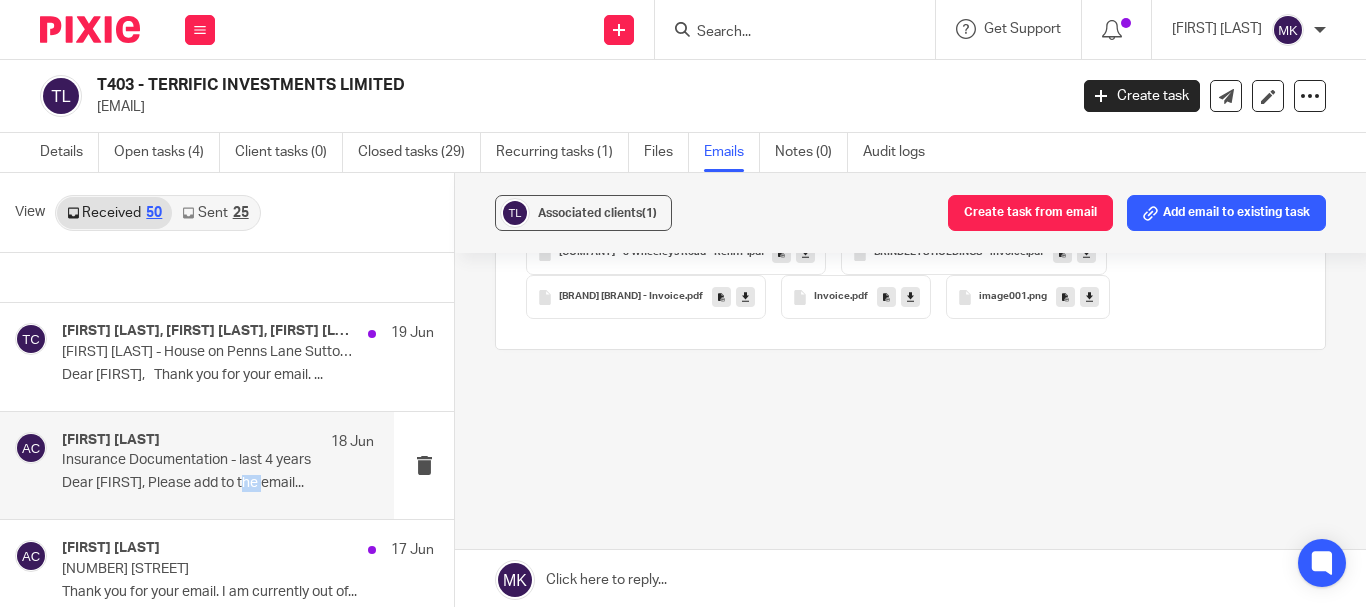 scroll, scrollTop: 0, scrollLeft: 0, axis: both 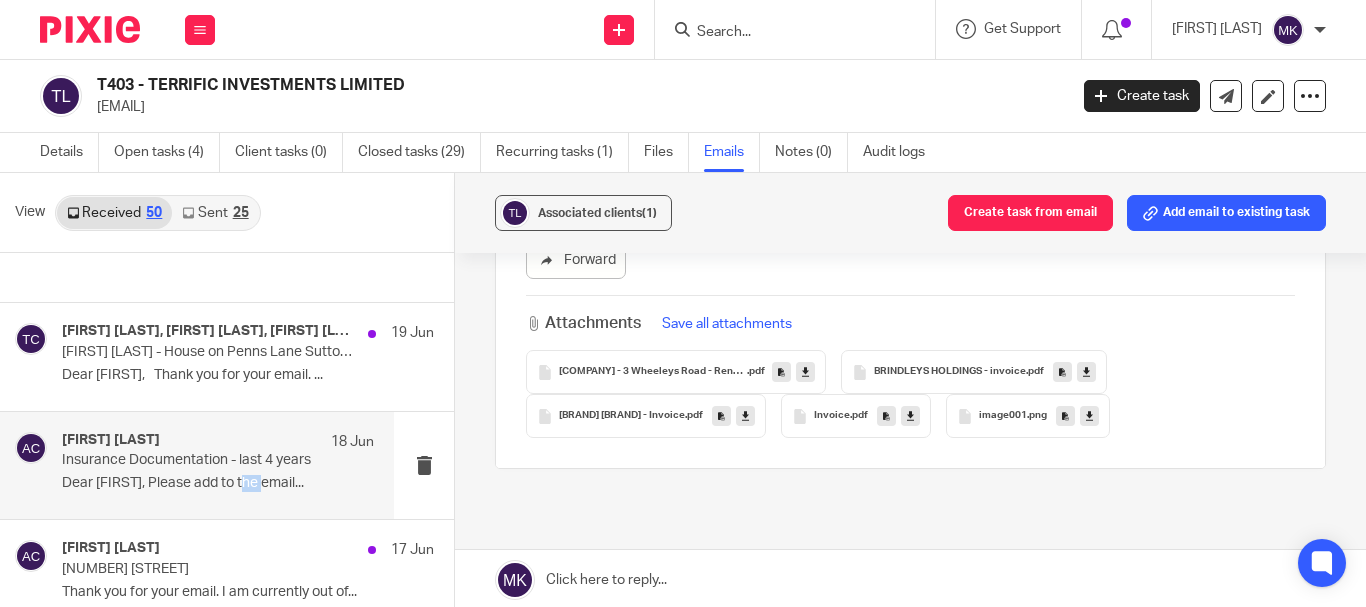 click on "[COMPANY] - 3 Wheeleys Road - Renewal Invoice" at bounding box center [653, 372] 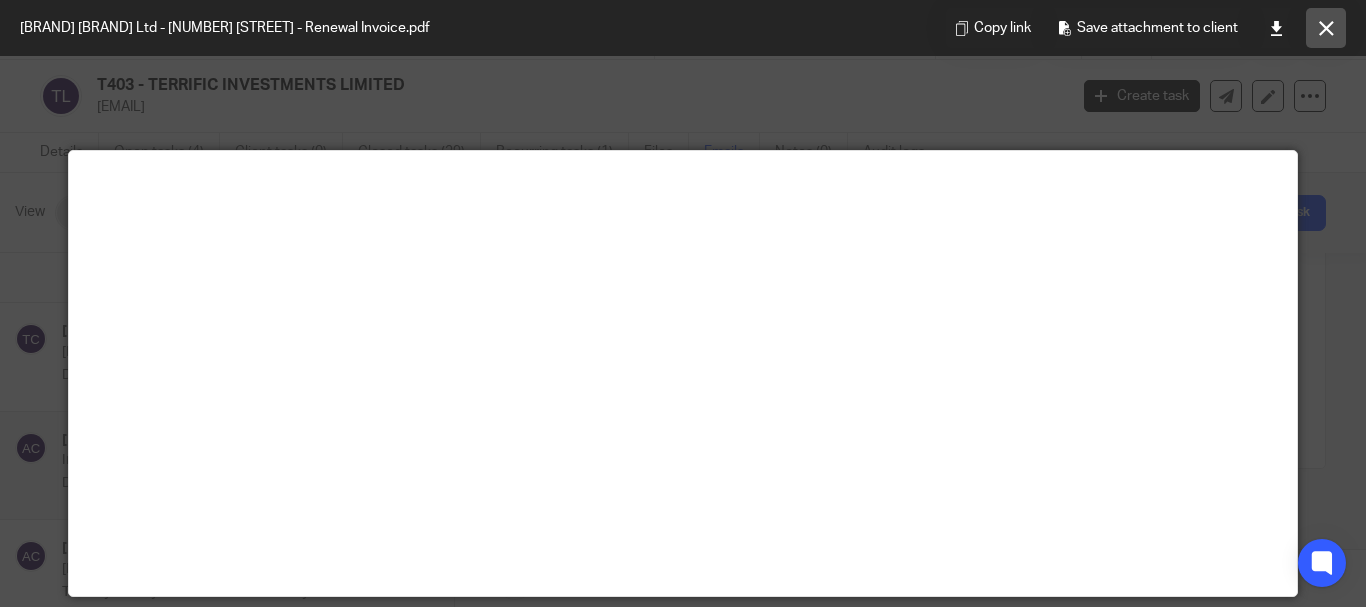 click at bounding box center (1326, 28) 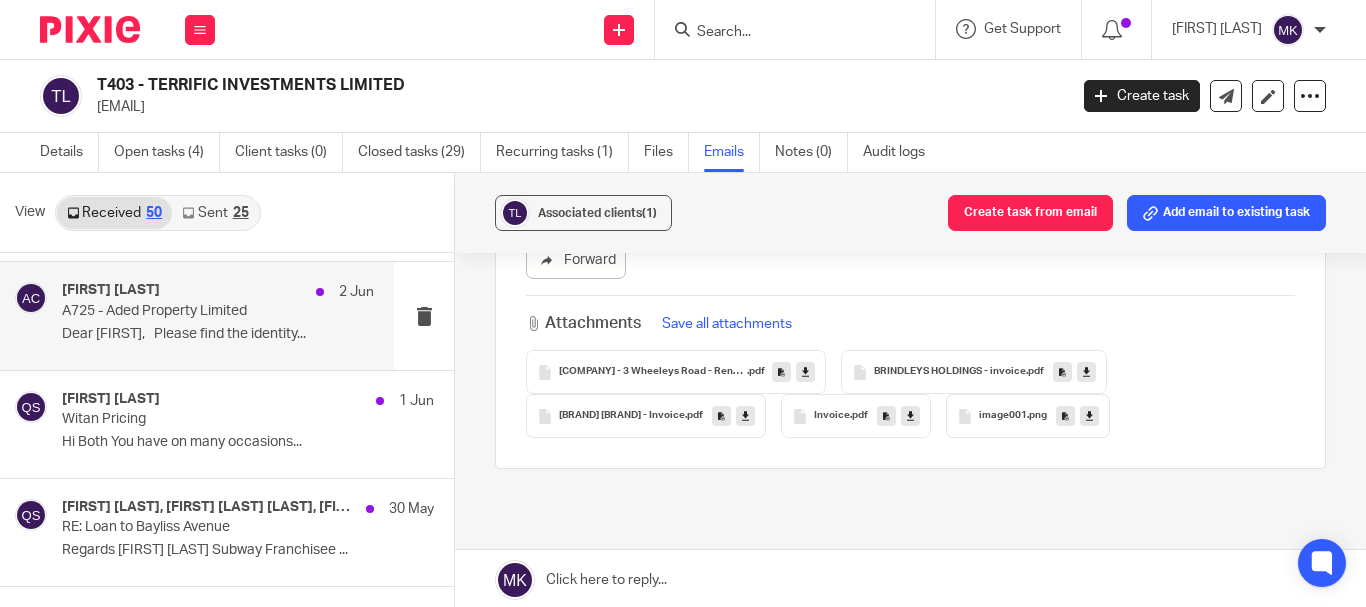 scroll, scrollTop: 4100, scrollLeft: 0, axis: vertical 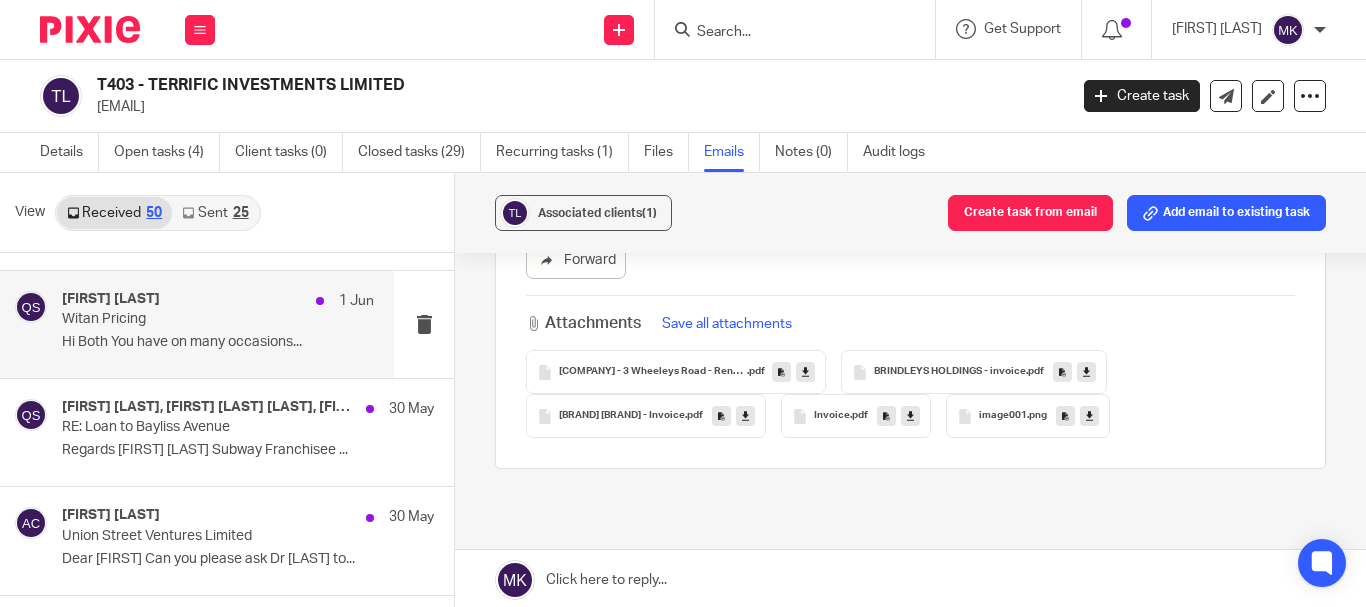 click on "[FIRST] [LAST] 1 [DATE] [COMPANY] Hi Both You have on many occasions..." at bounding box center (218, 324) 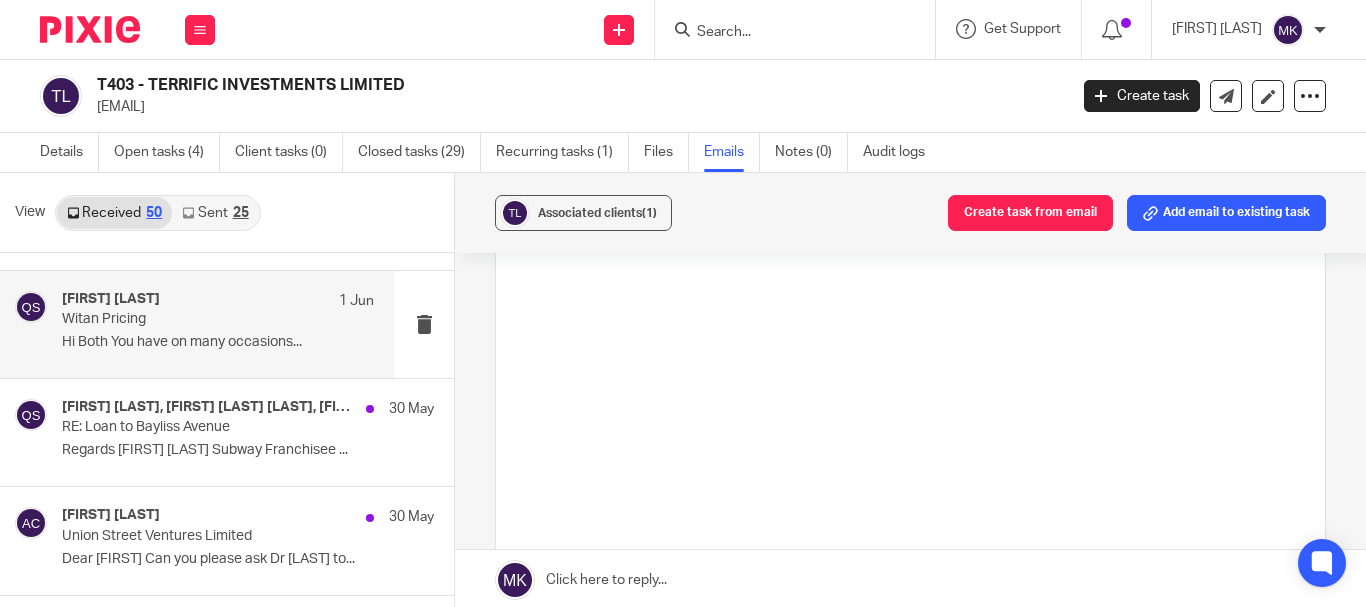 scroll, scrollTop: 0, scrollLeft: 0, axis: both 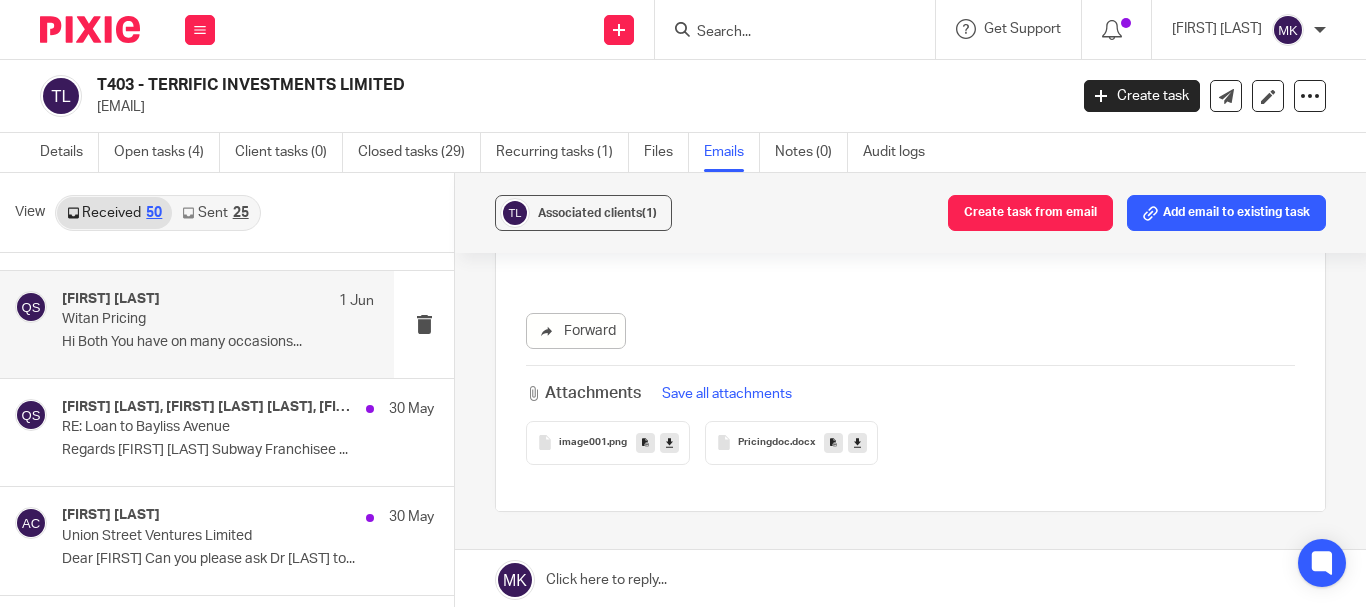 click on "Pricingdoc" at bounding box center (764, 443) 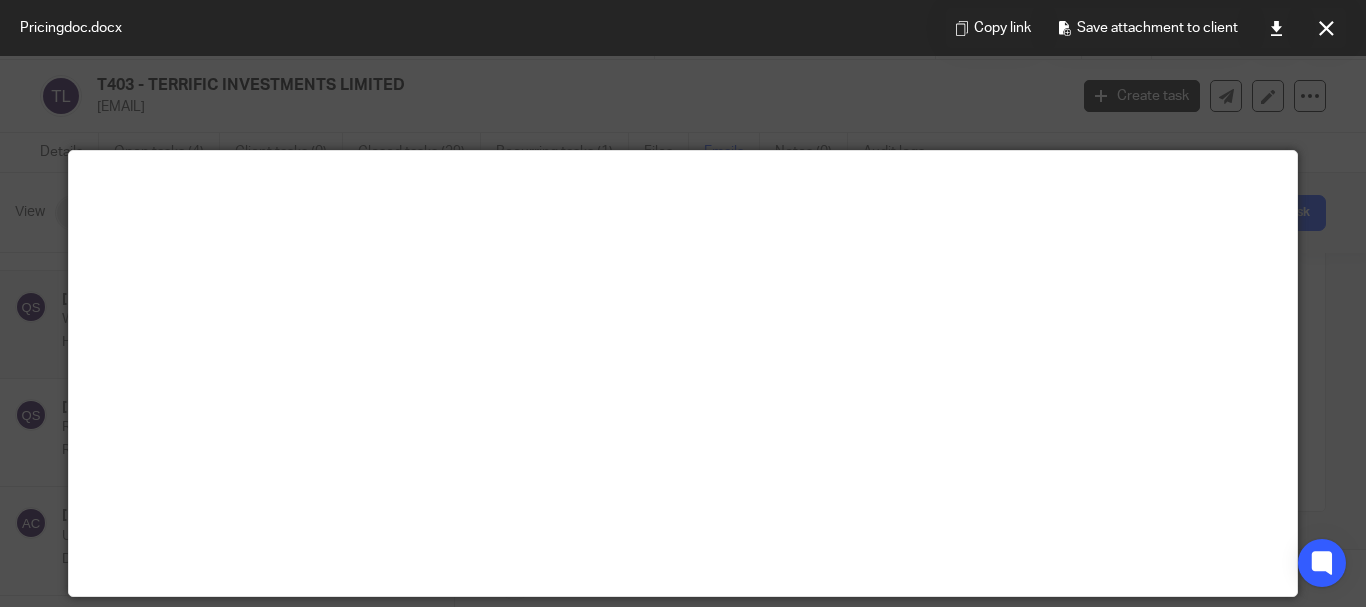 click on "Copy link
Save attachment to client" at bounding box center (1146, 28) 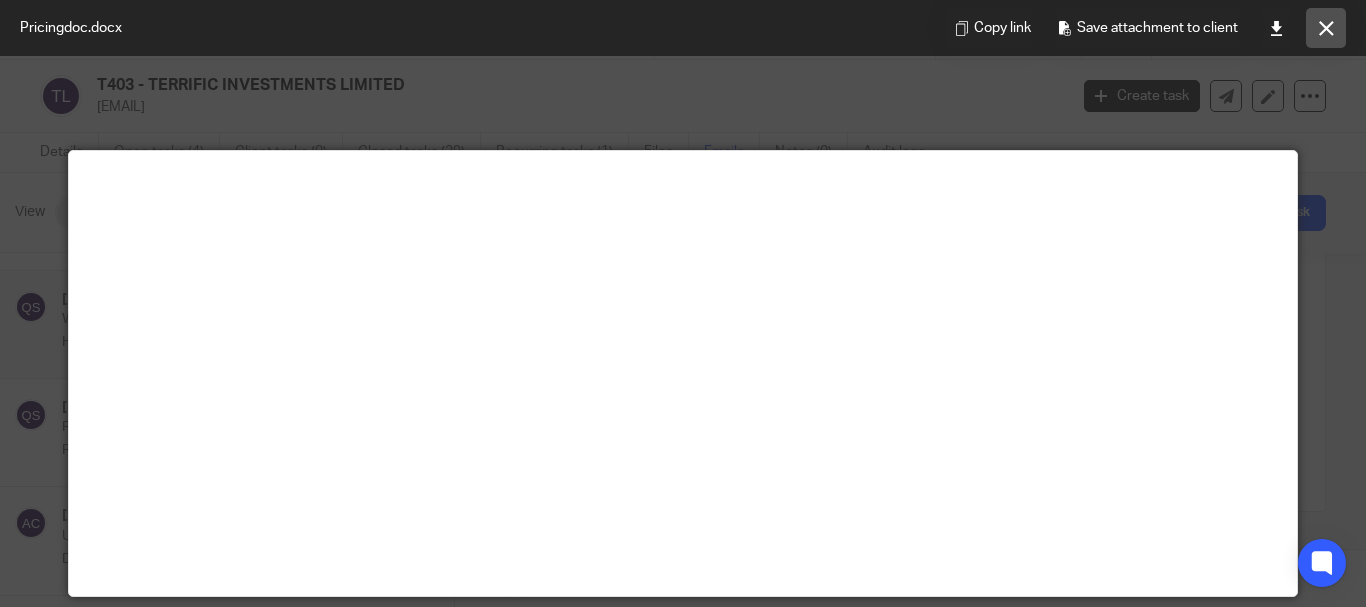 click at bounding box center [1326, 28] 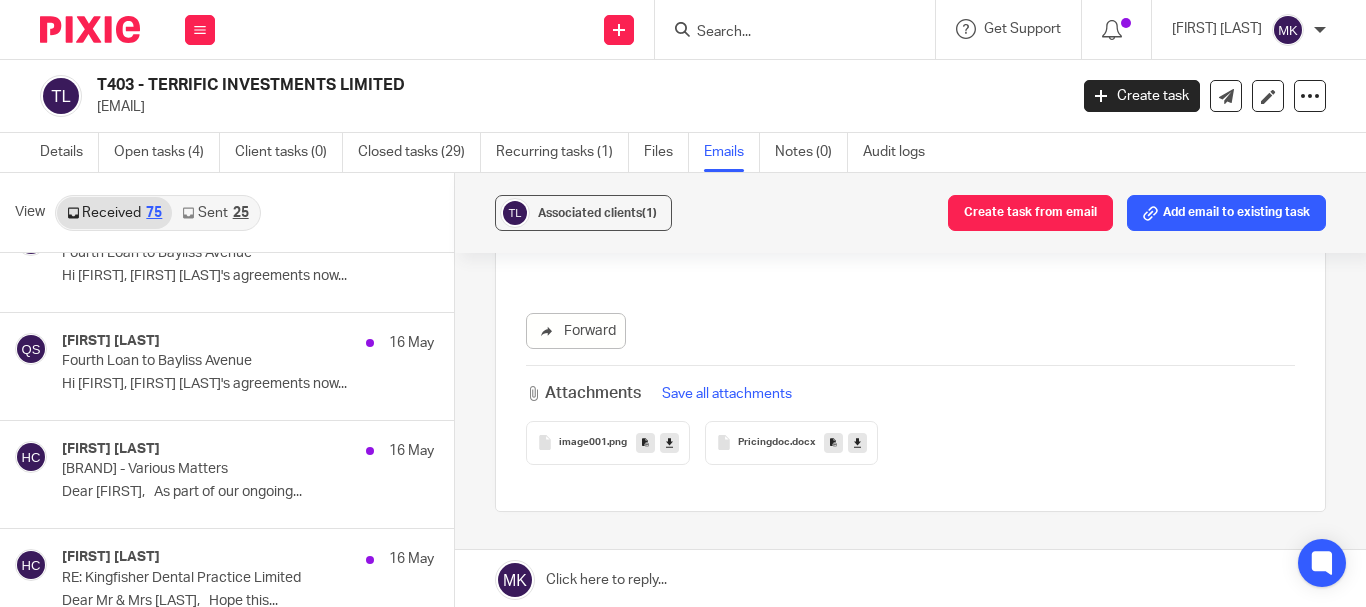 scroll, scrollTop: 6000, scrollLeft: 0, axis: vertical 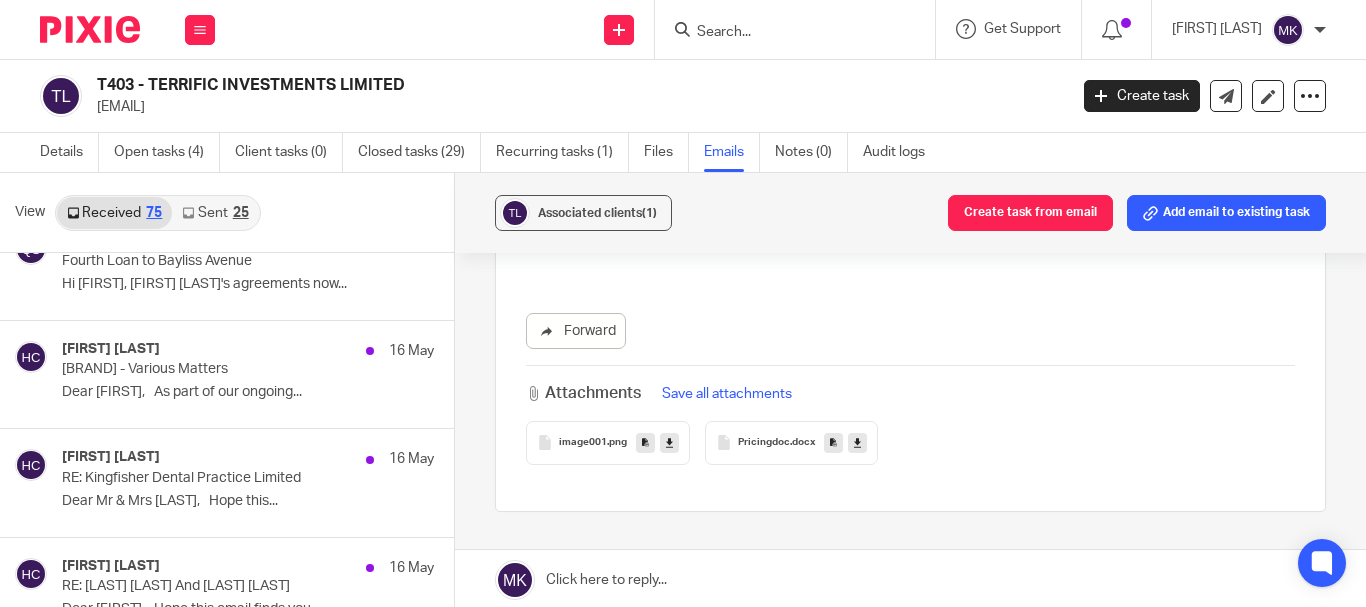 click on "25" at bounding box center [241, 213] 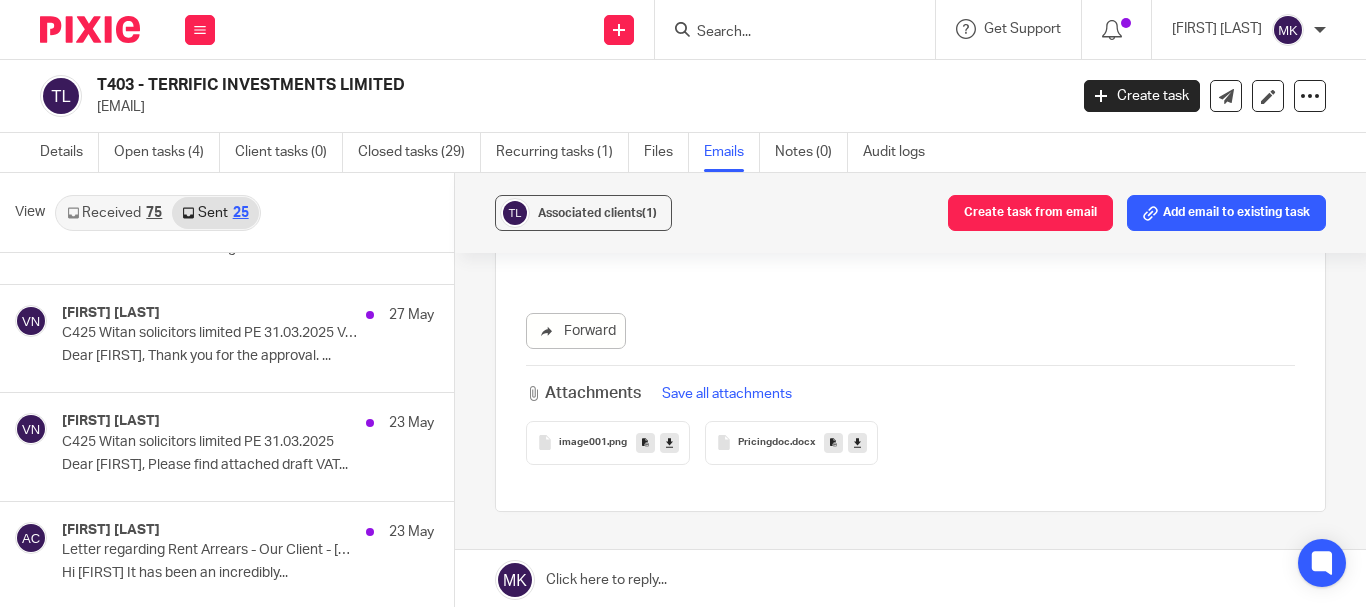 scroll, scrollTop: 0, scrollLeft: 0, axis: both 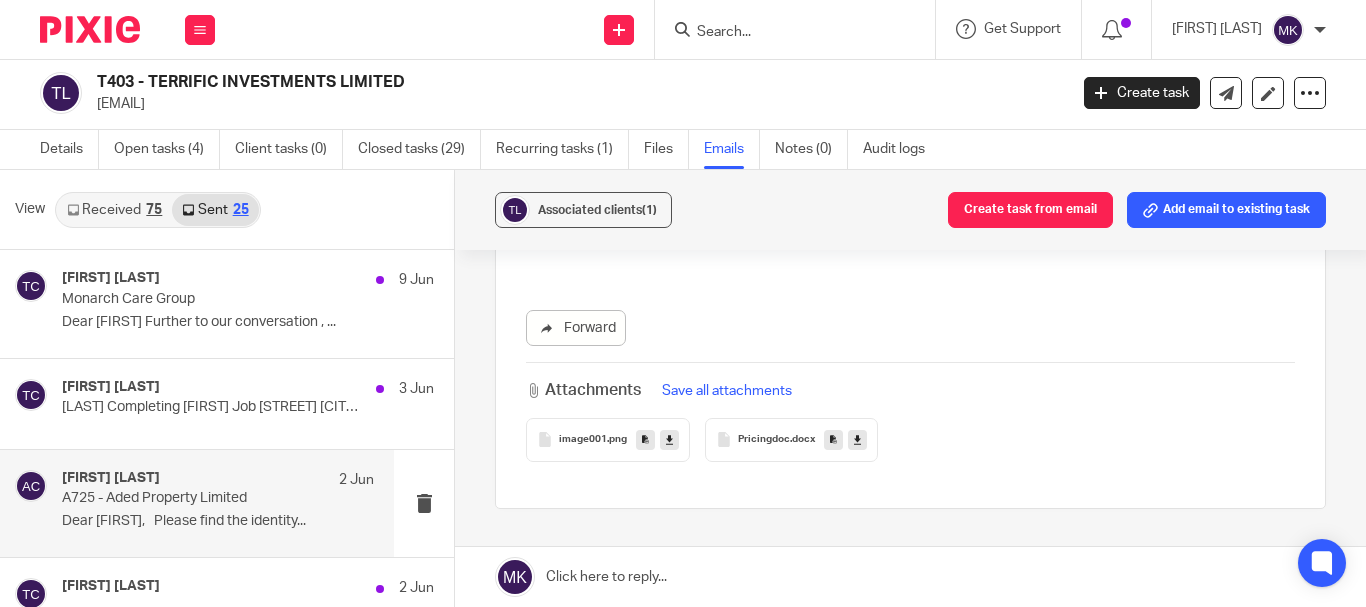 click on "A725 - Aded Property Limited" at bounding box center [187, 498] 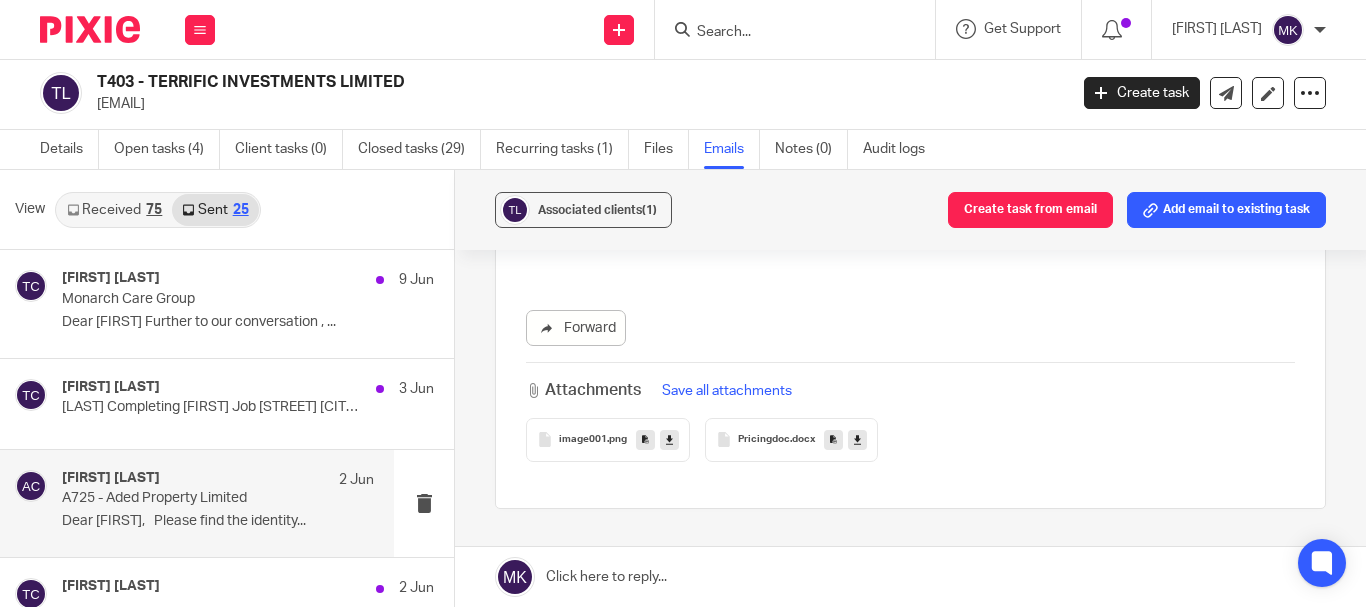 scroll, scrollTop: 0, scrollLeft: 0, axis: both 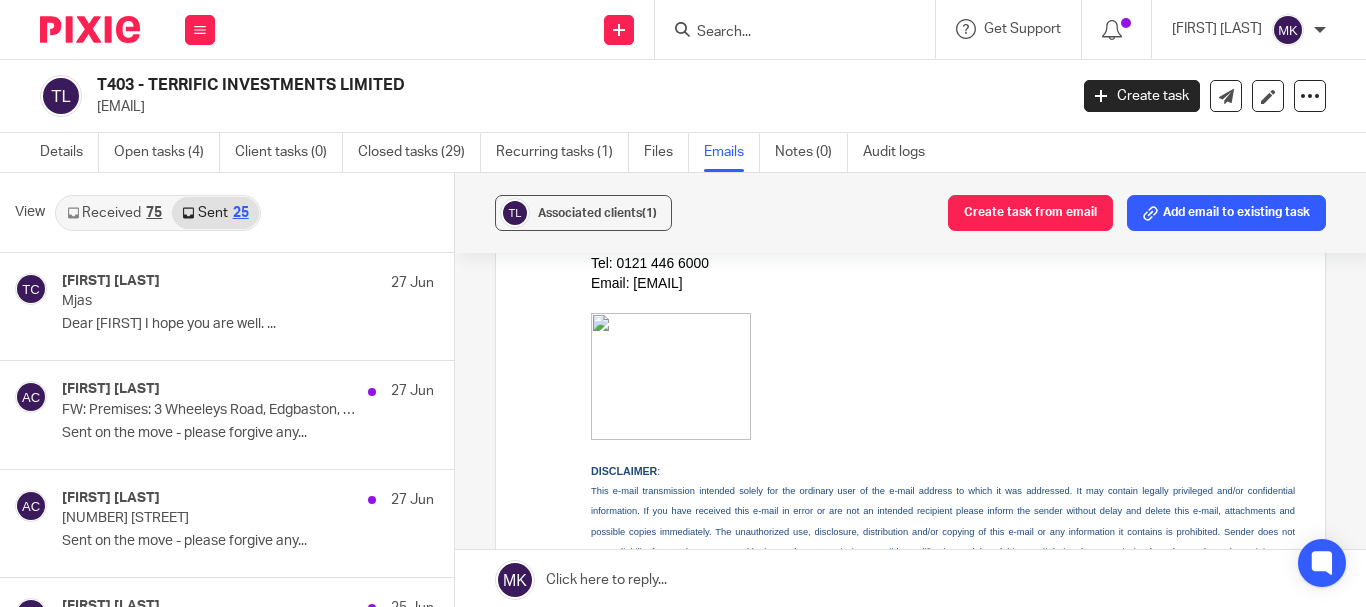 click on "Sent
25" at bounding box center (215, 213) 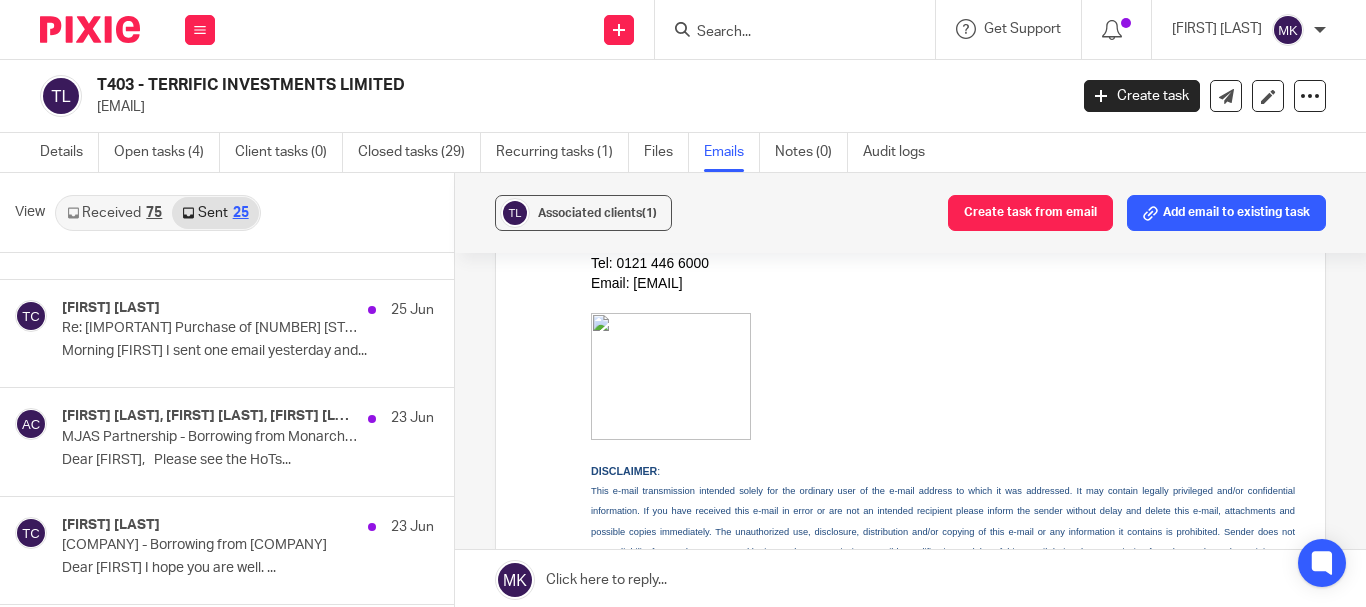 scroll, scrollTop: 300, scrollLeft: 0, axis: vertical 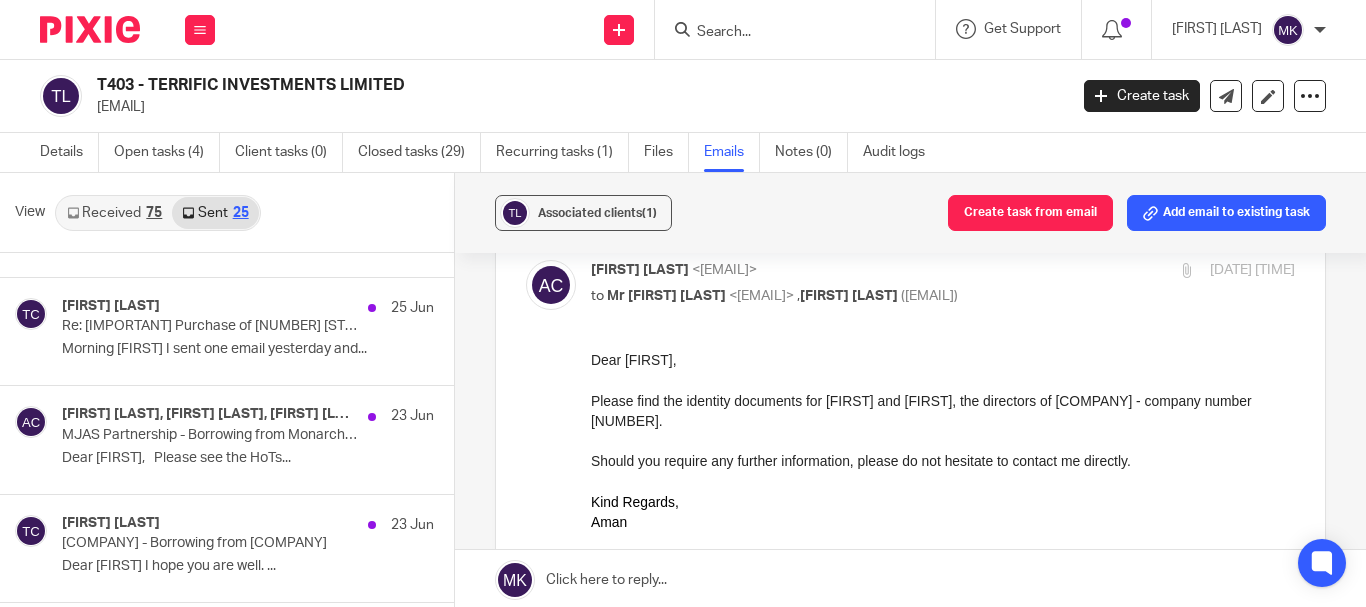 click on "Received
75" at bounding box center [114, 213] 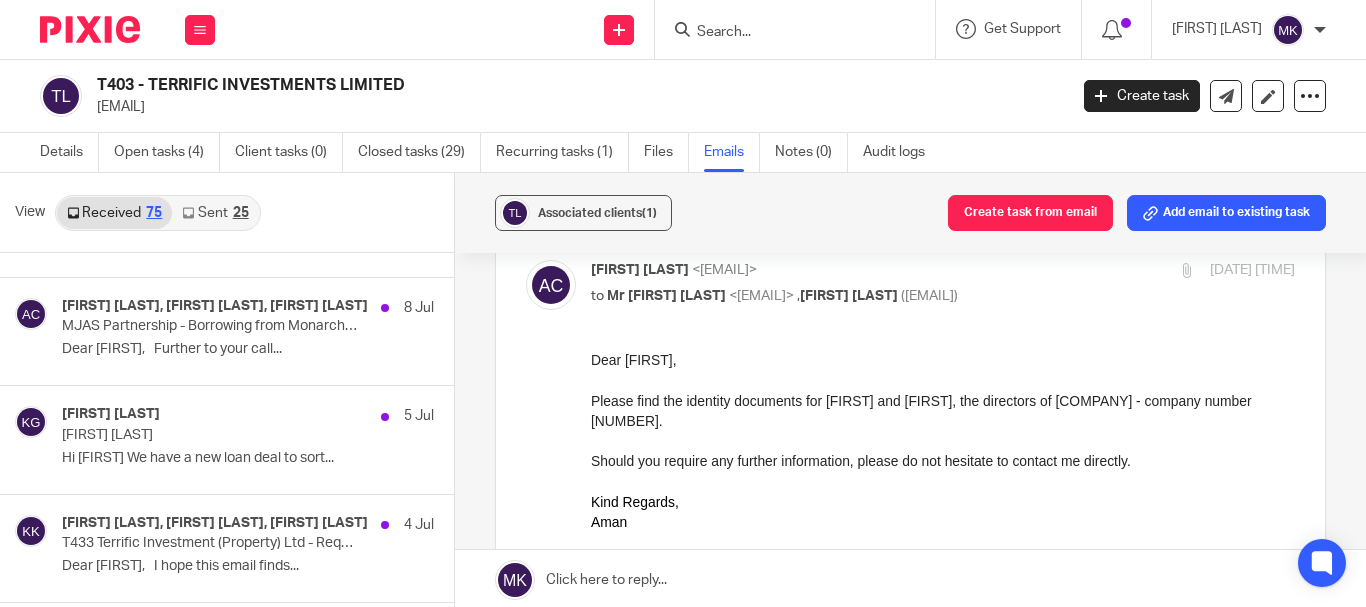 scroll, scrollTop: 0, scrollLeft: 0, axis: both 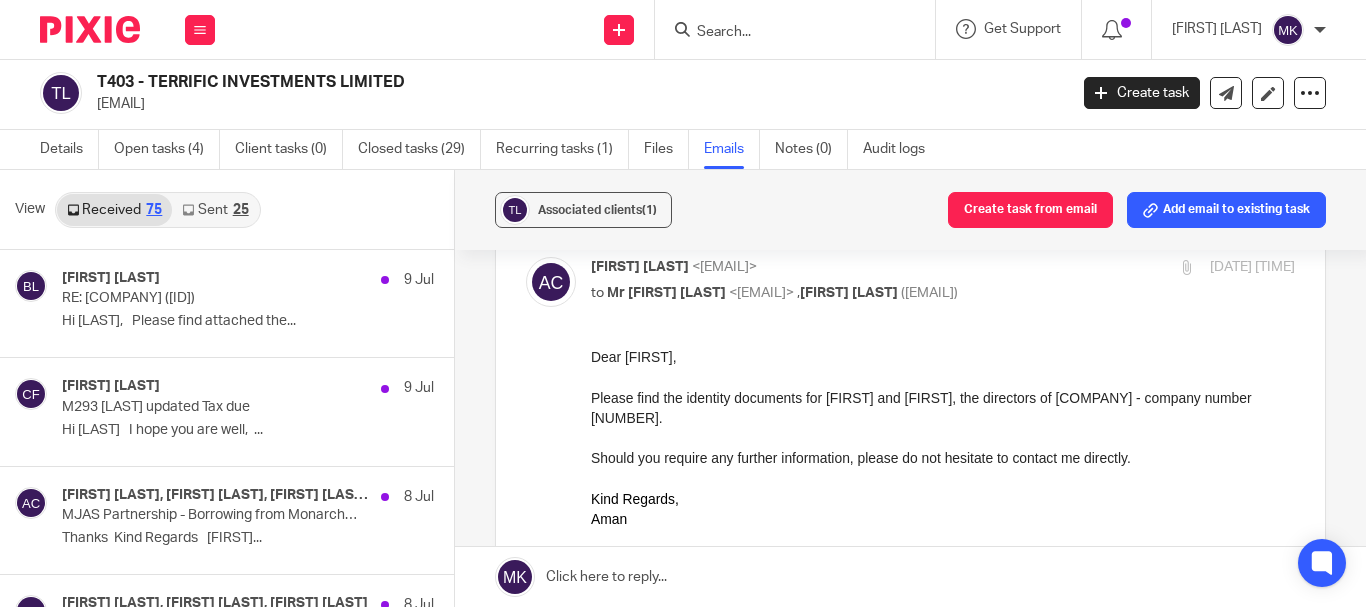 click at bounding box center [785, 33] 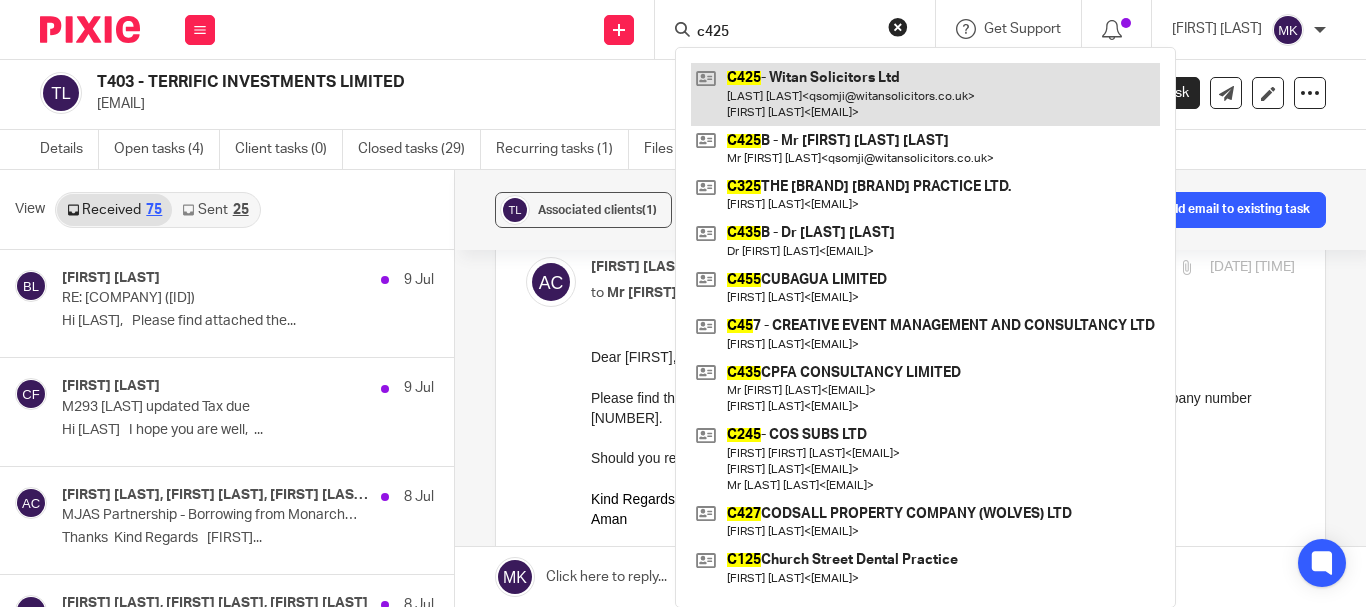 type on "c425" 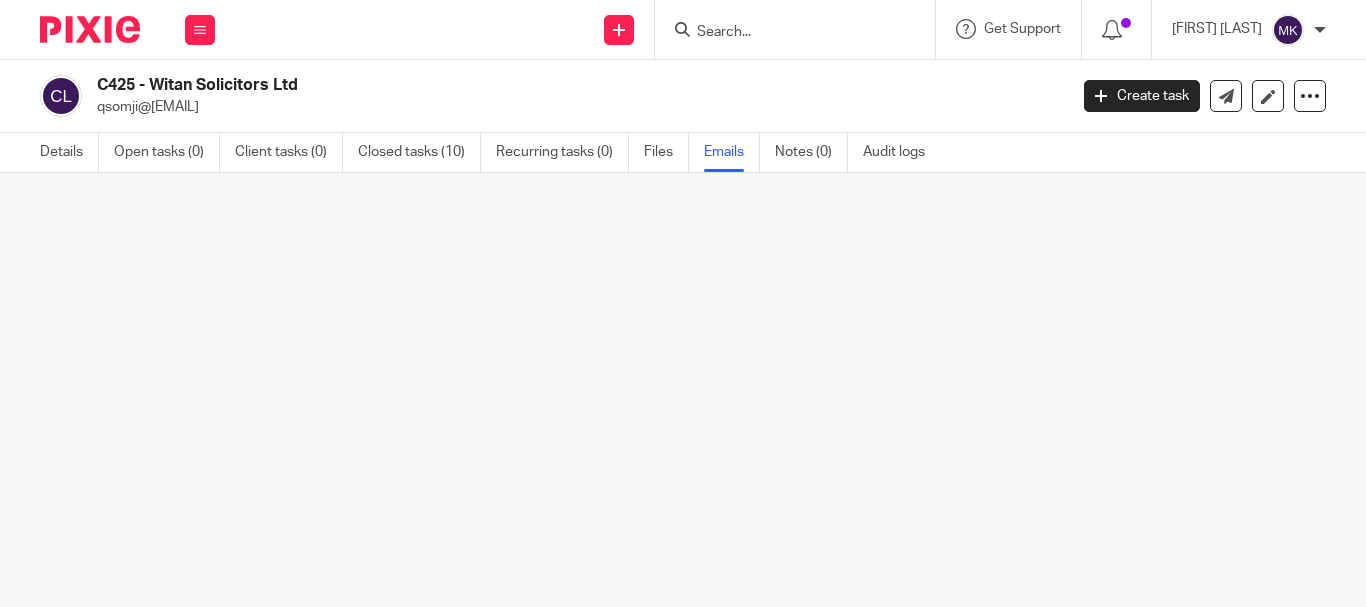 scroll, scrollTop: 0, scrollLeft: 0, axis: both 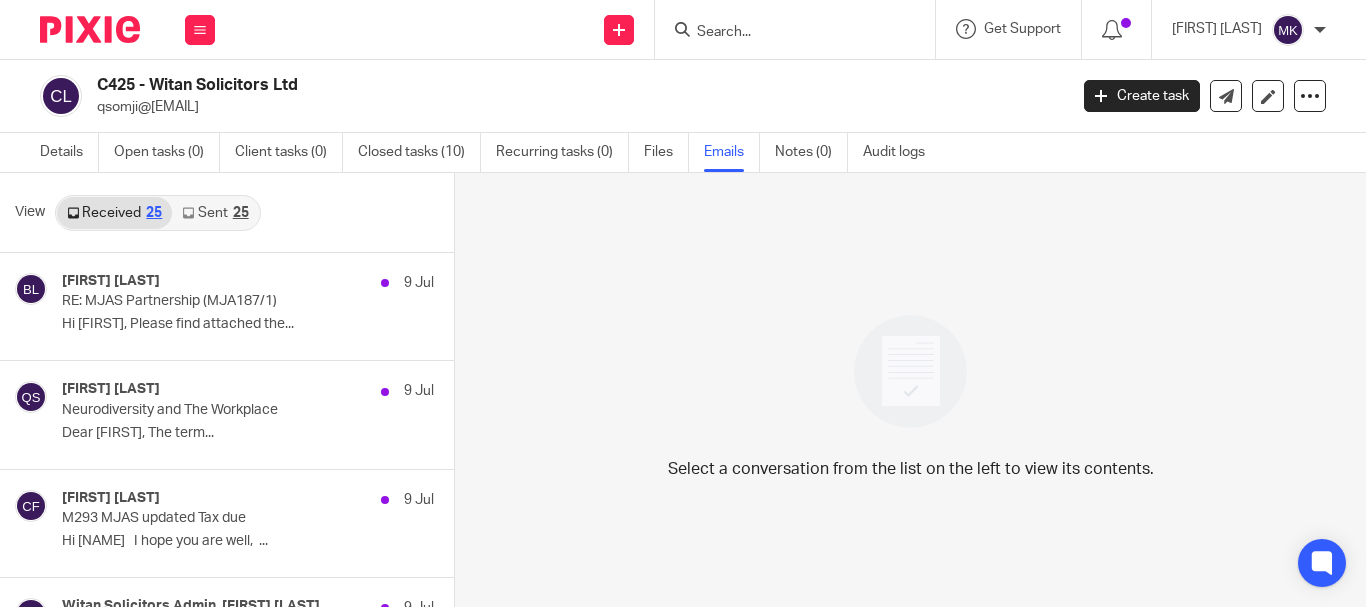 click on "Sent
25" at bounding box center [215, 213] 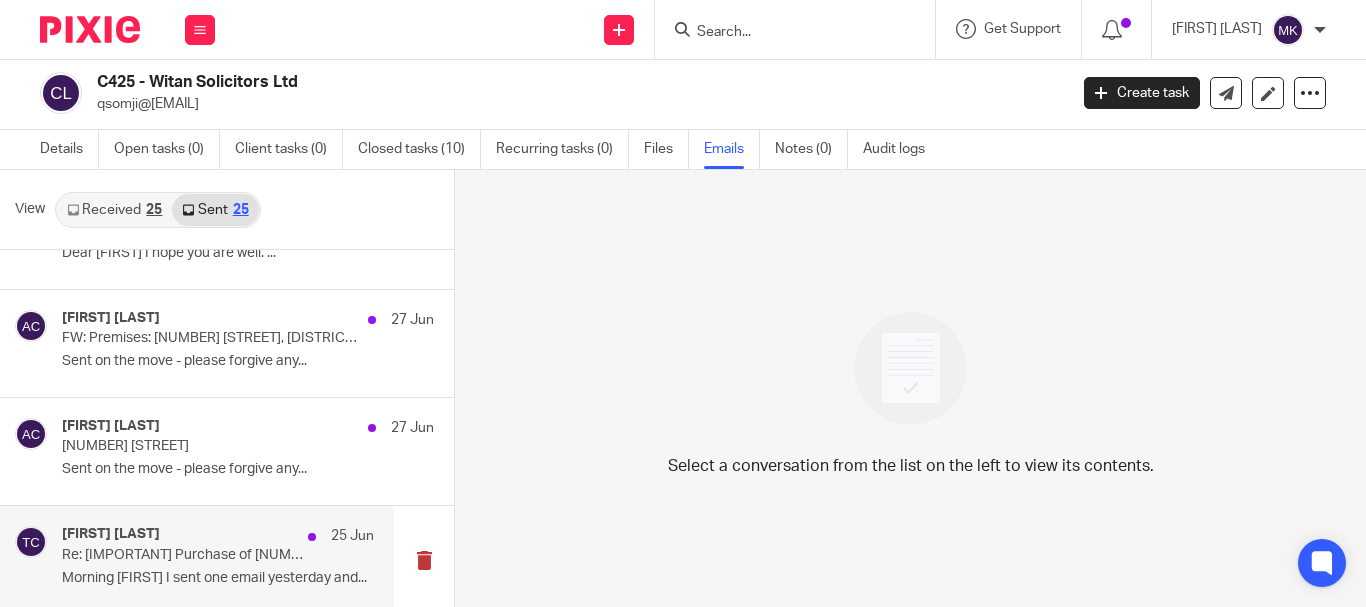 scroll, scrollTop: 200, scrollLeft: 0, axis: vertical 